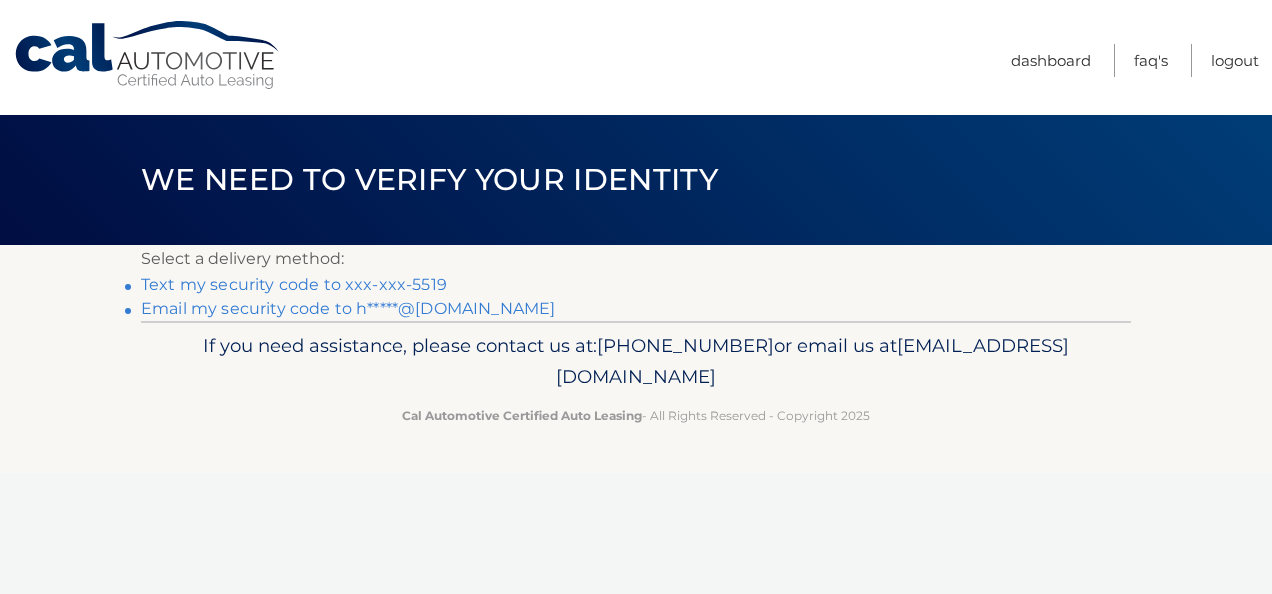 scroll, scrollTop: 0, scrollLeft: 0, axis: both 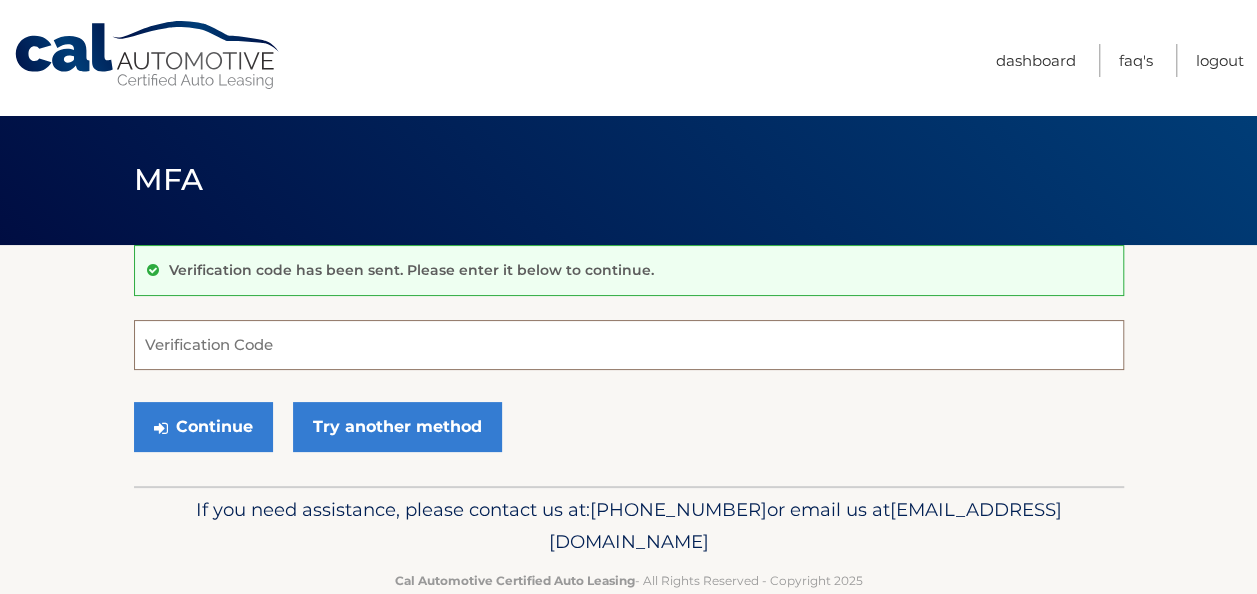 click on "Verification Code" at bounding box center [629, 345] 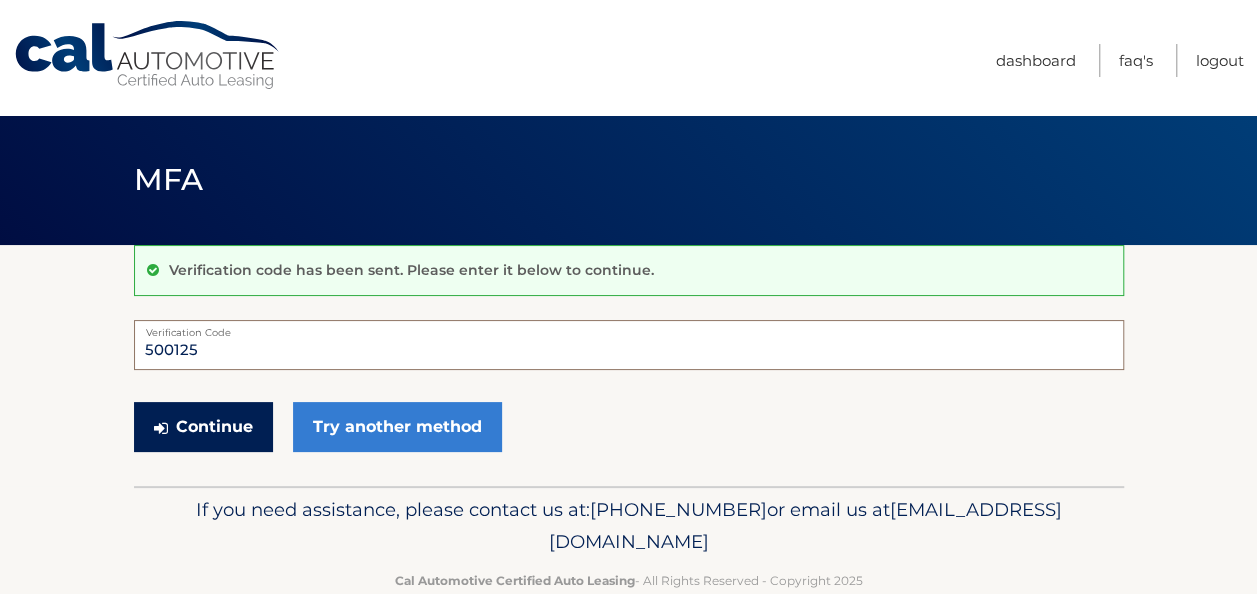 type on "500125" 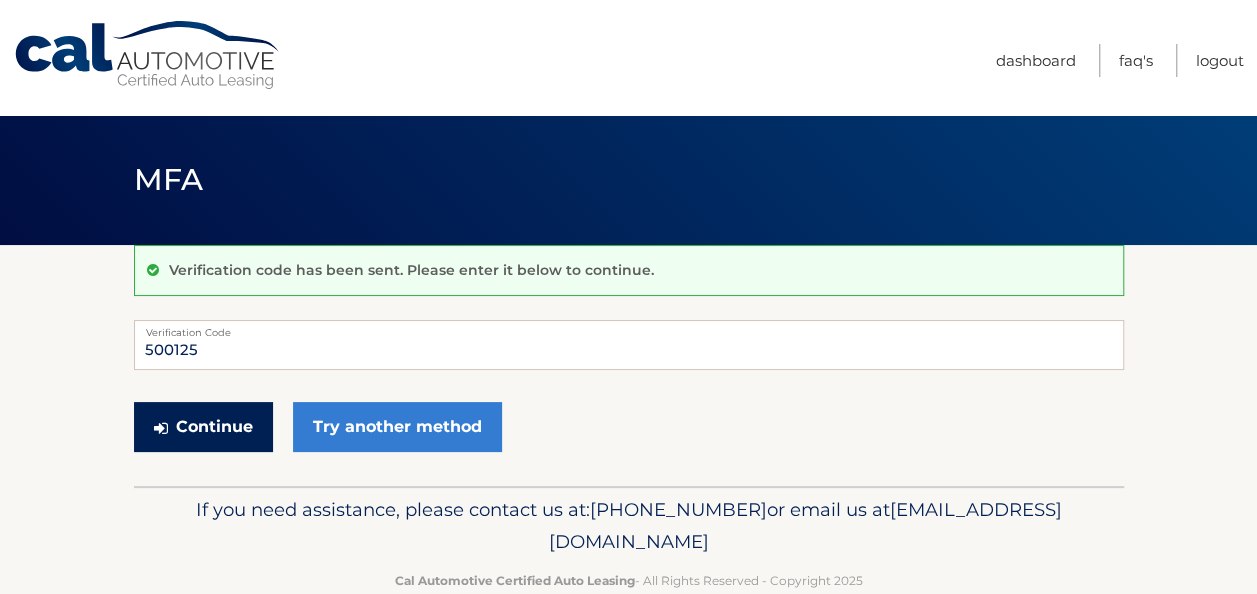 click on "Continue" at bounding box center (203, 427) 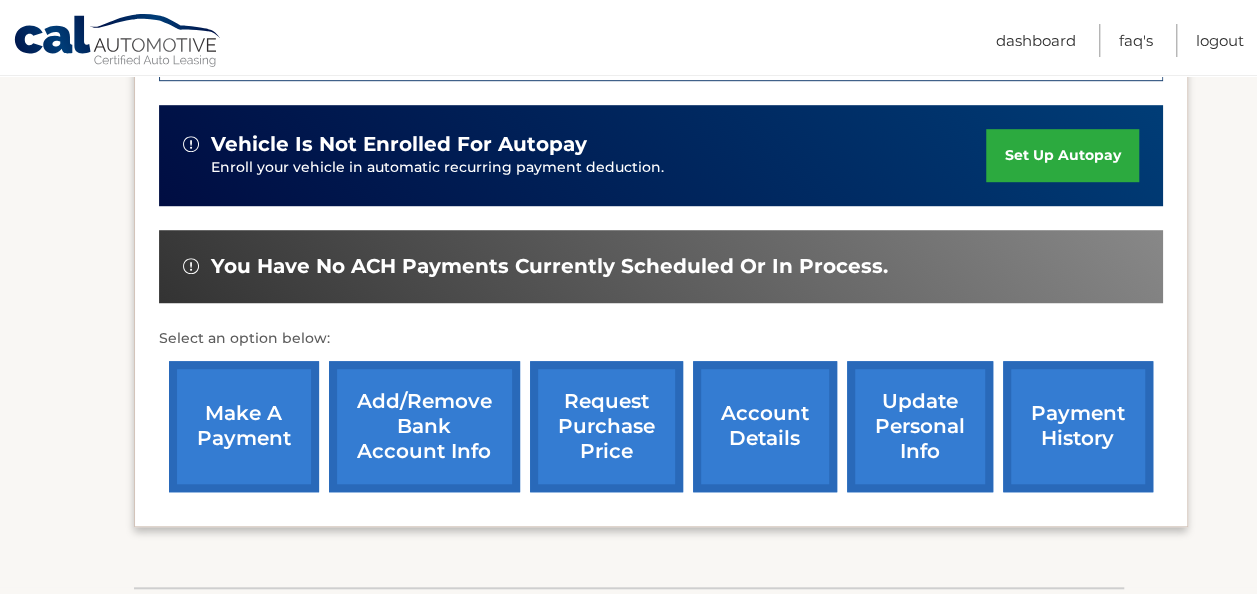 scroll, scrollTop: 600, scrollLeft: 0, axis: vertical 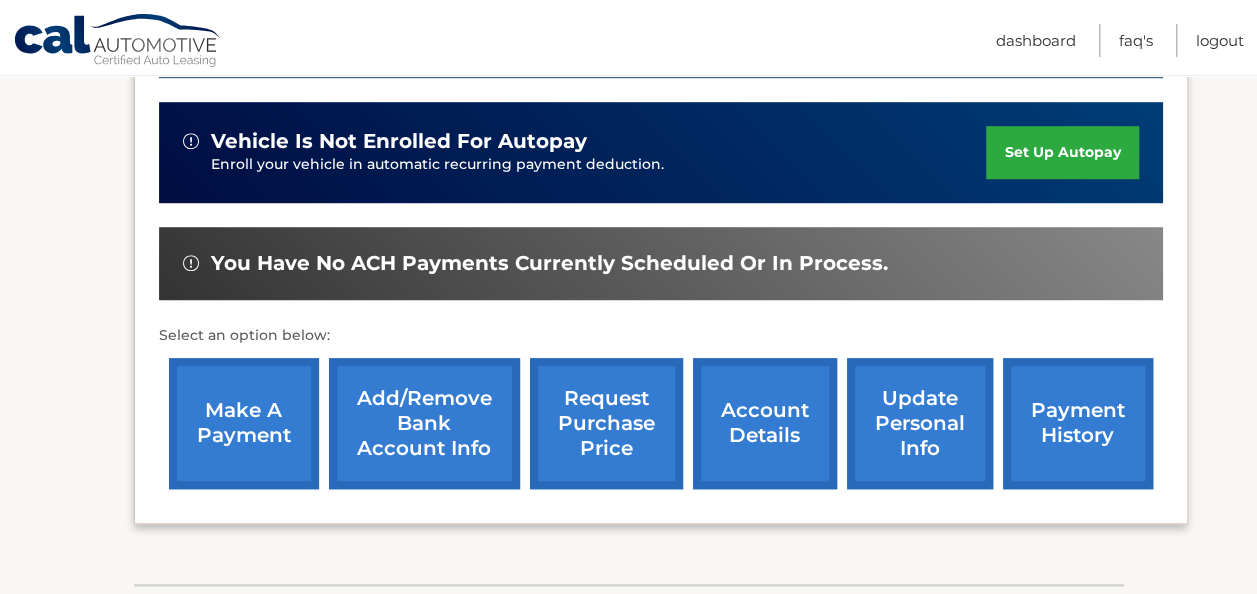 click on "make a payment" at bounding box center (244, 423) 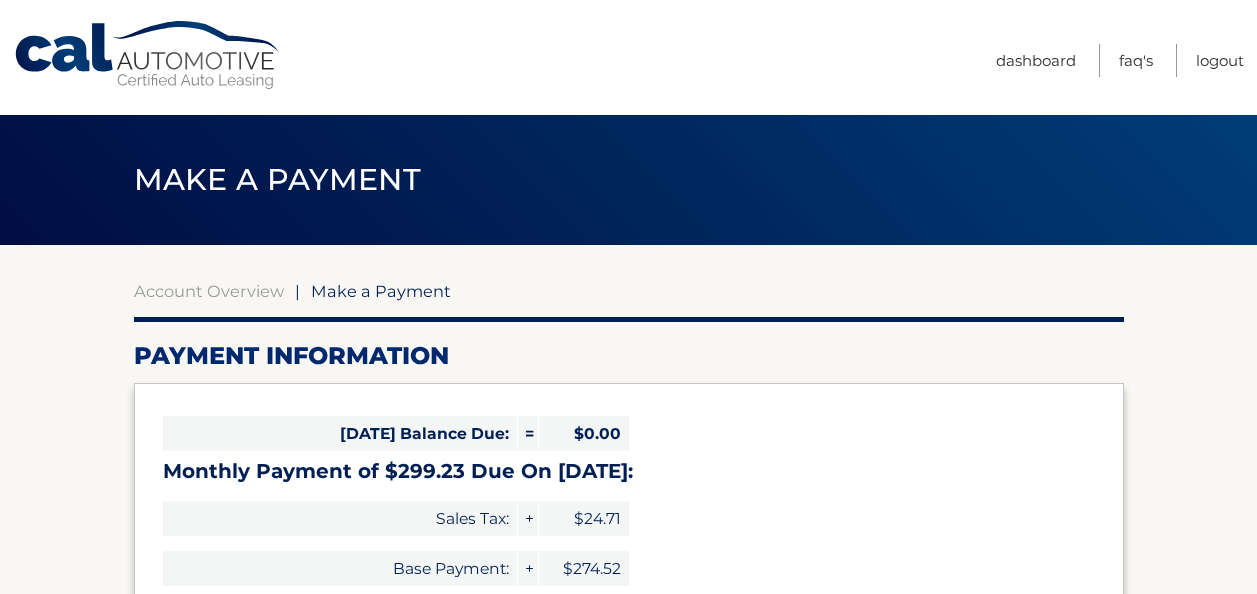 scroll, scrollTop: 0, scrollLeft: 0, axis: both 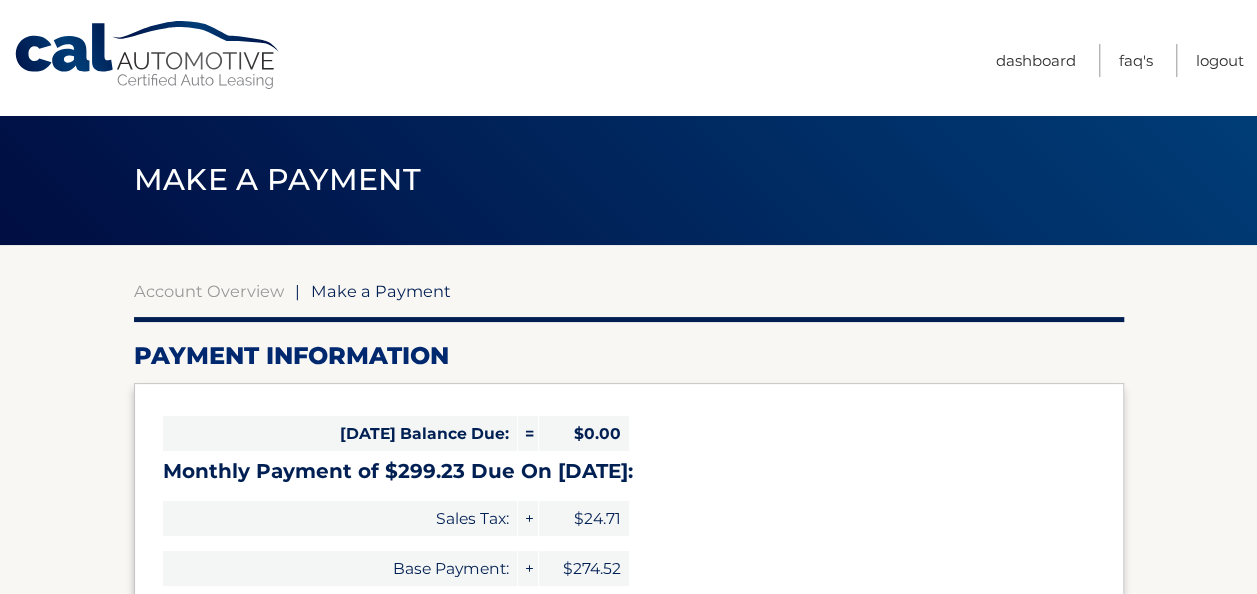 select on "ODI5ZDRjNWQtMDkzZi00Y2RiLWE2ZGItNTY1YzQxYThmMzc3" 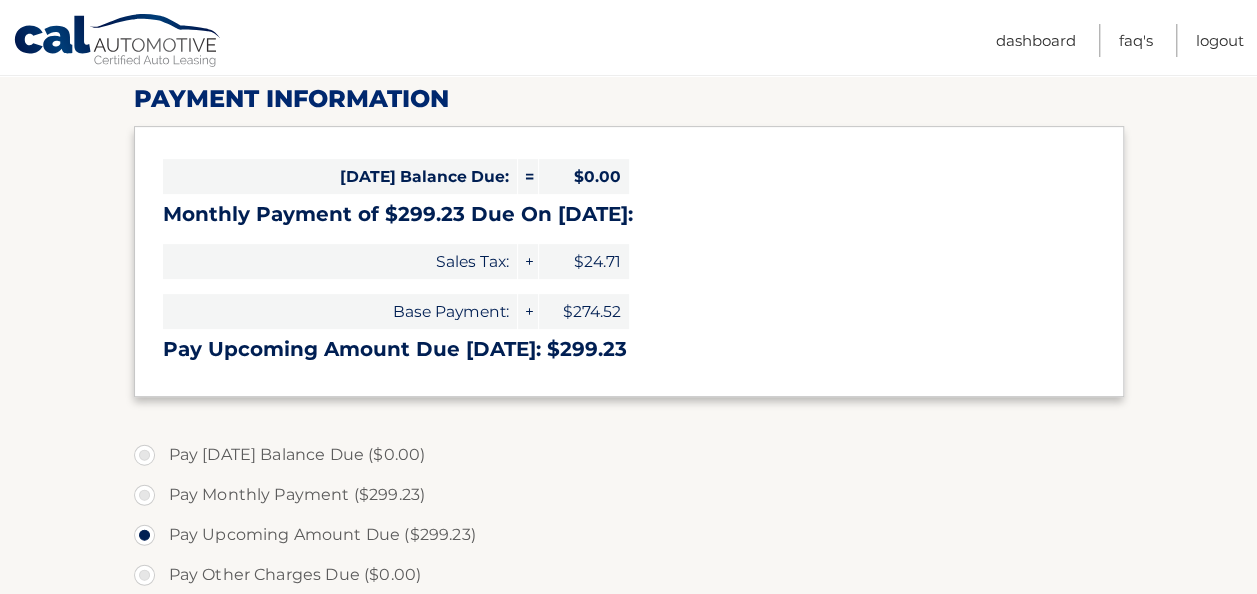 scroll, scrollTop: 300, scrollLeft: 0, axis: vertical 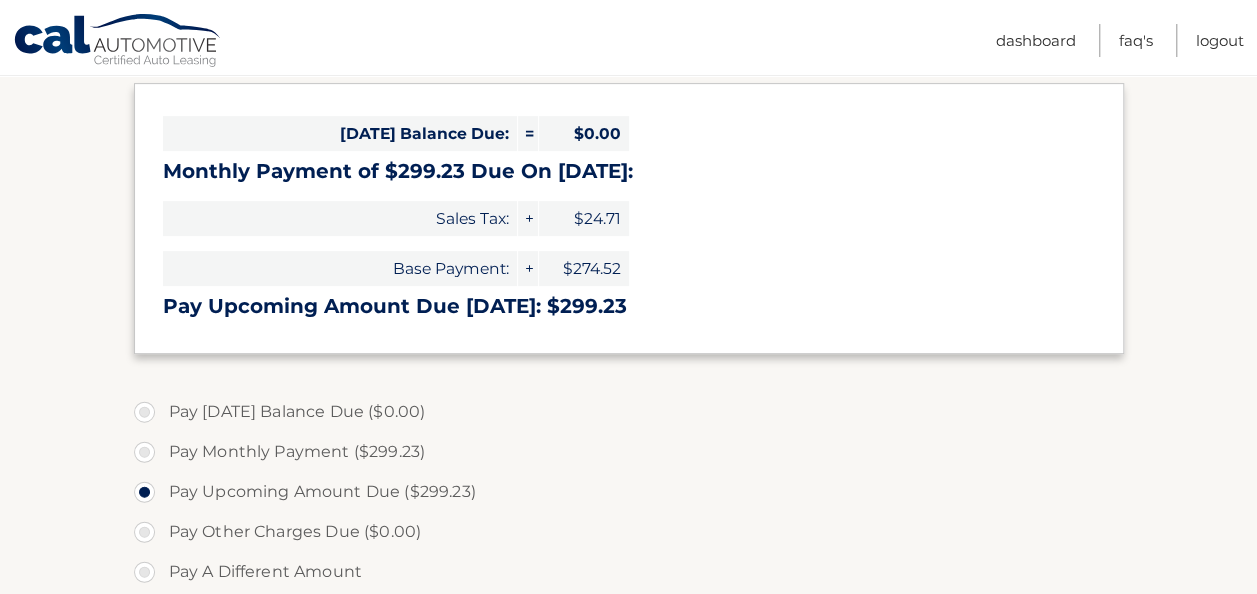 click on "Pay Monthly Payment ($299.23)" at bounding box center (629, 452) 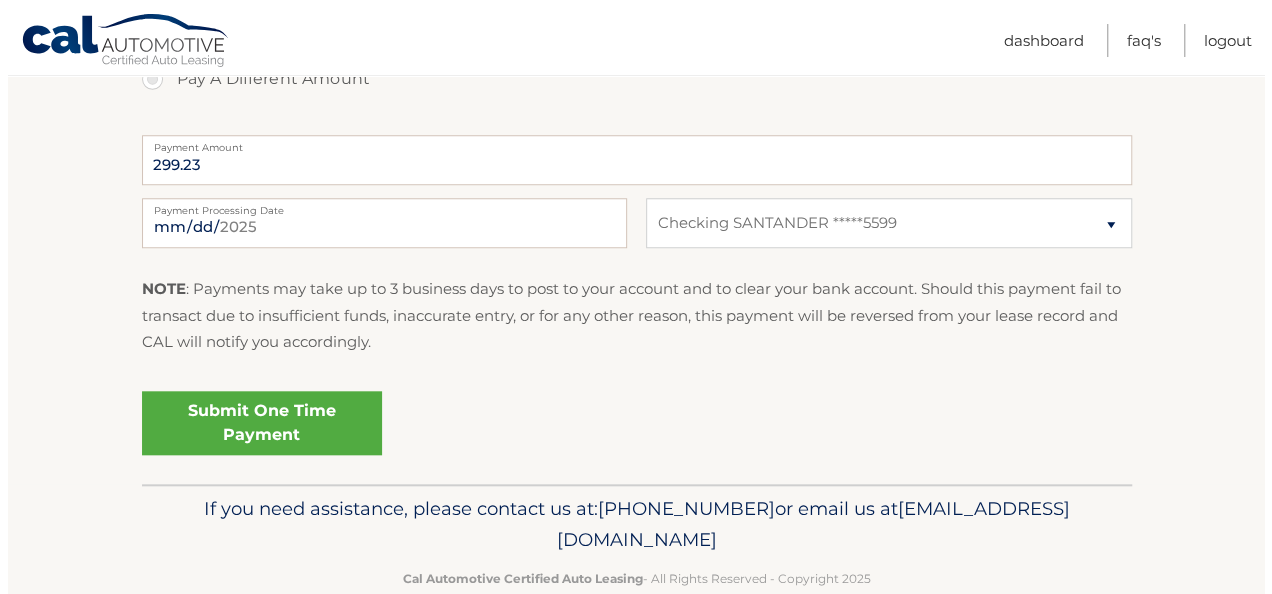 scroll, scrollTop: 800, scrollLeft: 0, axis: vertical 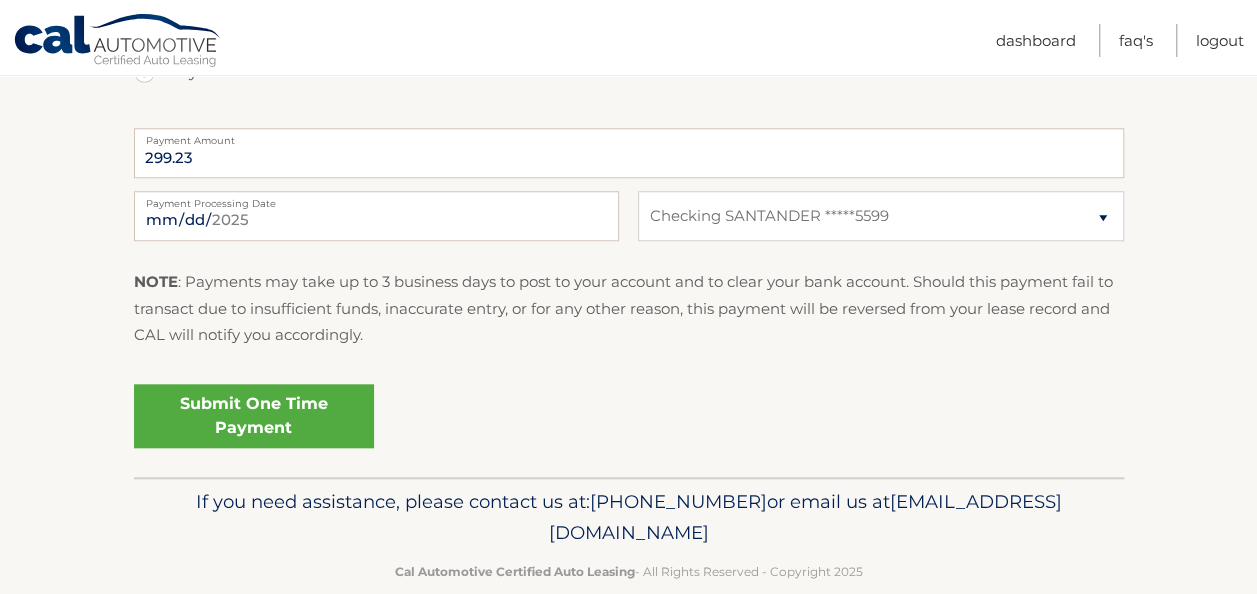click on "Submit One Time Payment" at bounding box center (254, 416) 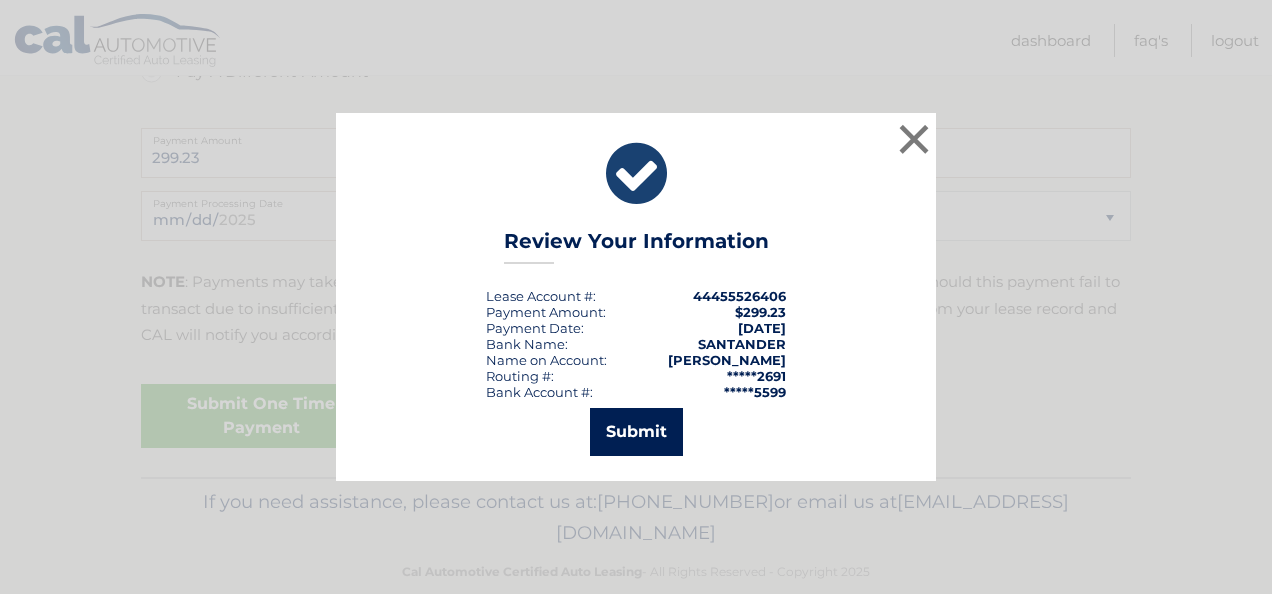 click on "Submit" at bounding box center (636, 432) 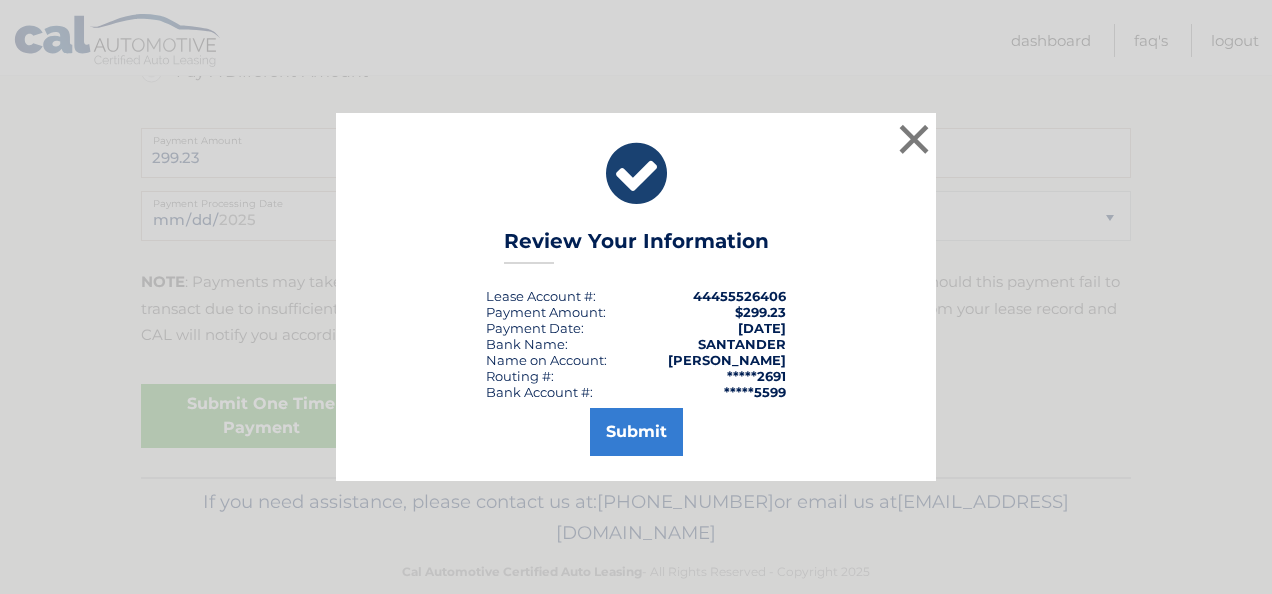 scroll, scrollTop: 762, scrollLeft: 0, axis: vertical 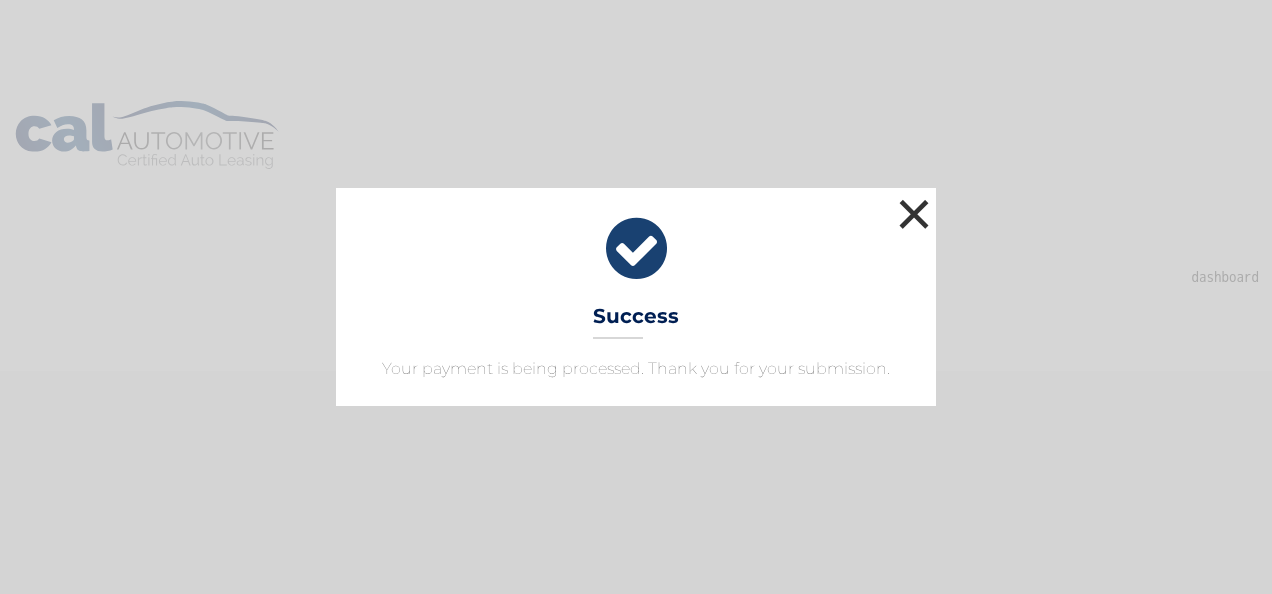 click on "×" at bounding box center (914, 214) 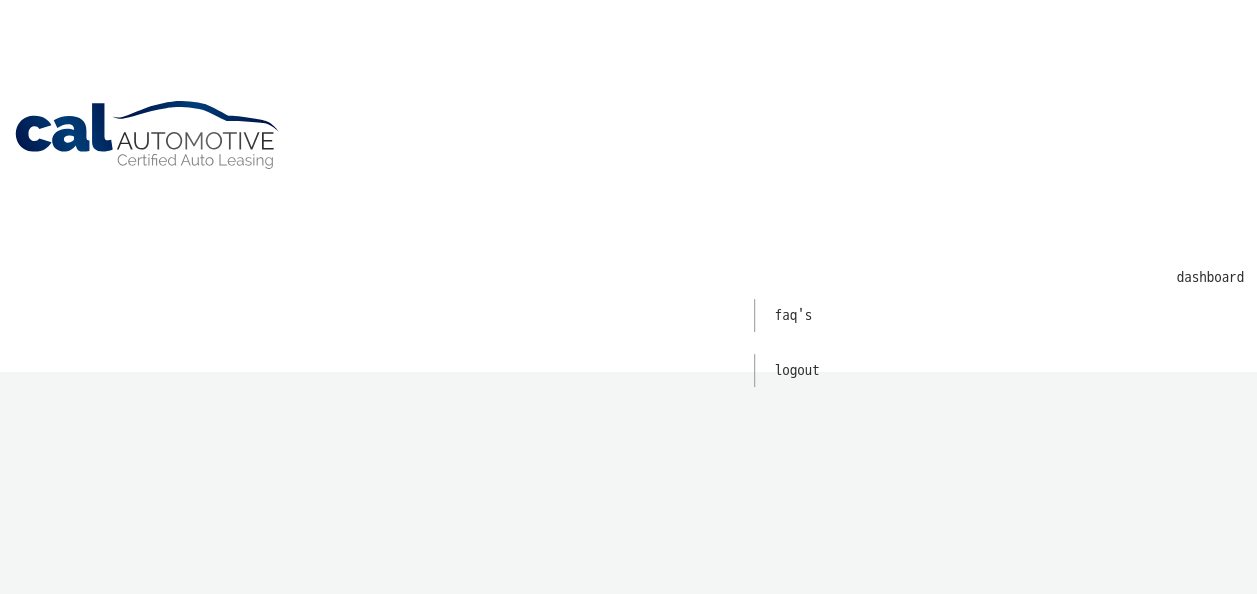 click on "Cal Automotive" at bounding box center [148, 135] 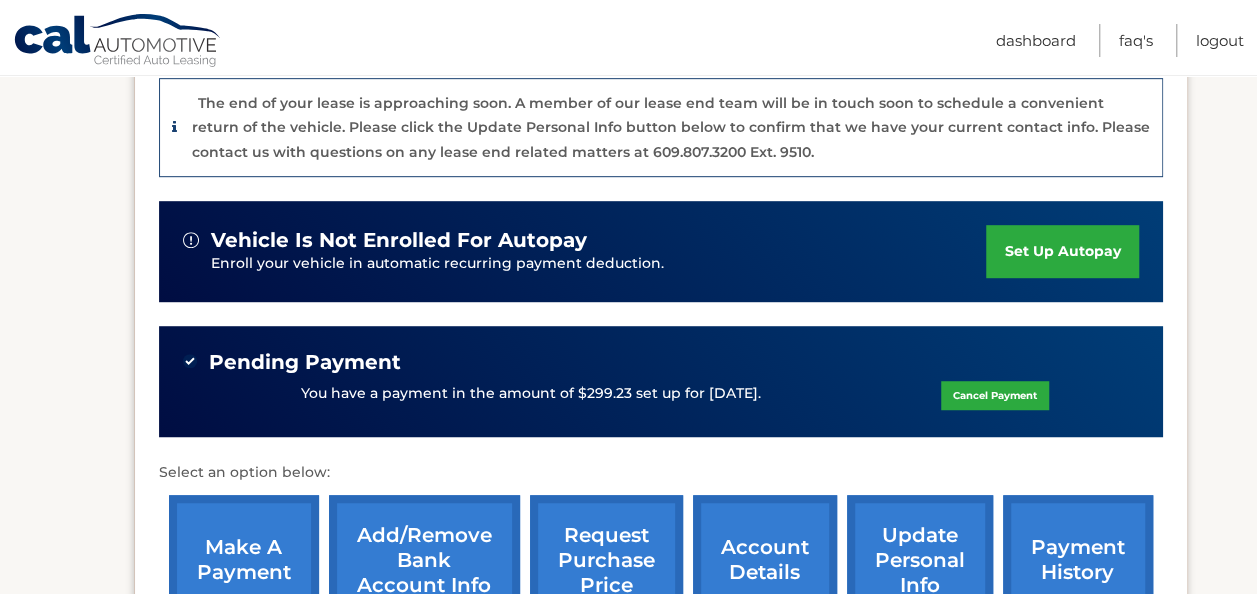 scroll, scrollTop: 600, scrollLeft: 0, axis: vertical 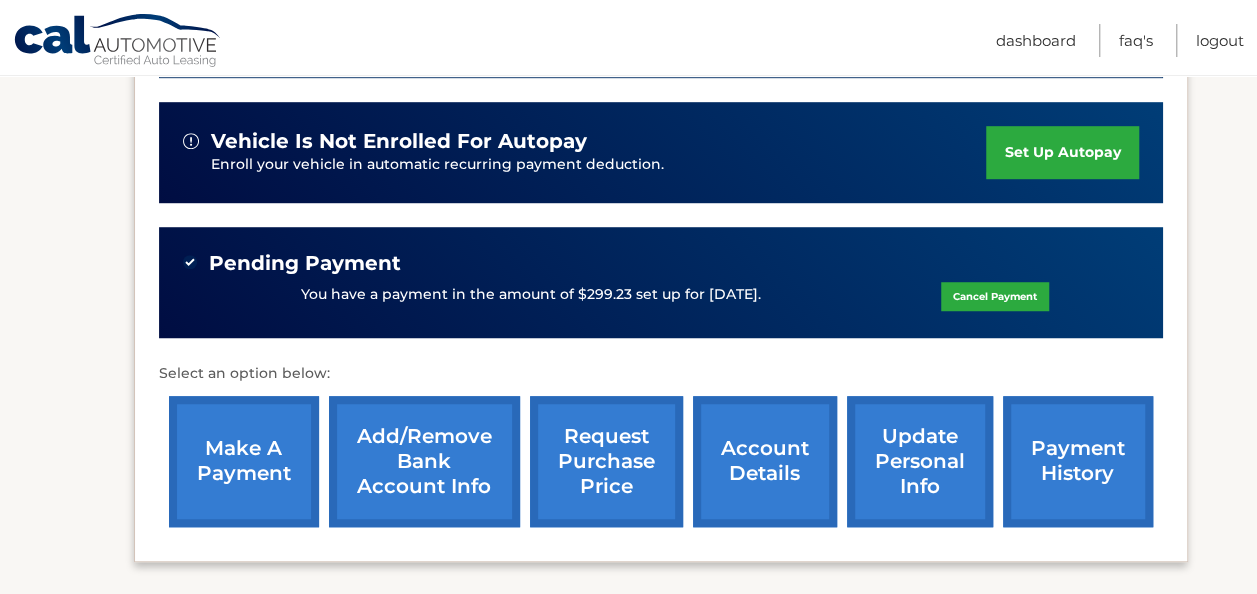click on "account details" at bounding box center (765, 461) 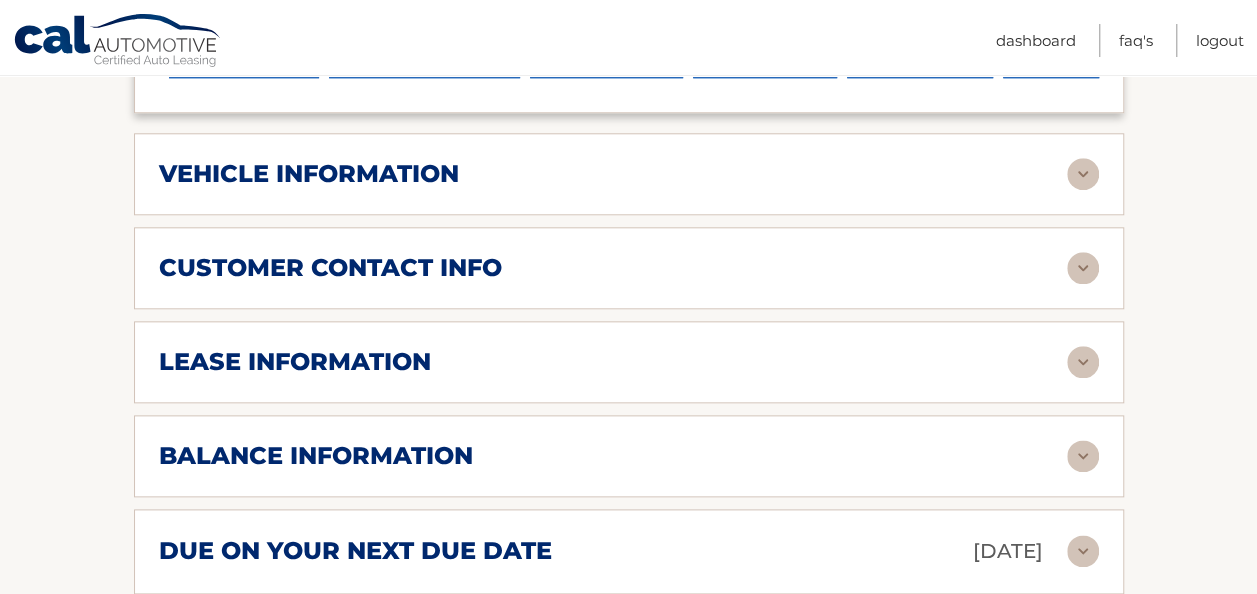 scroll, scrollTop: 1000, scrollLeft: 0, axis: vertical 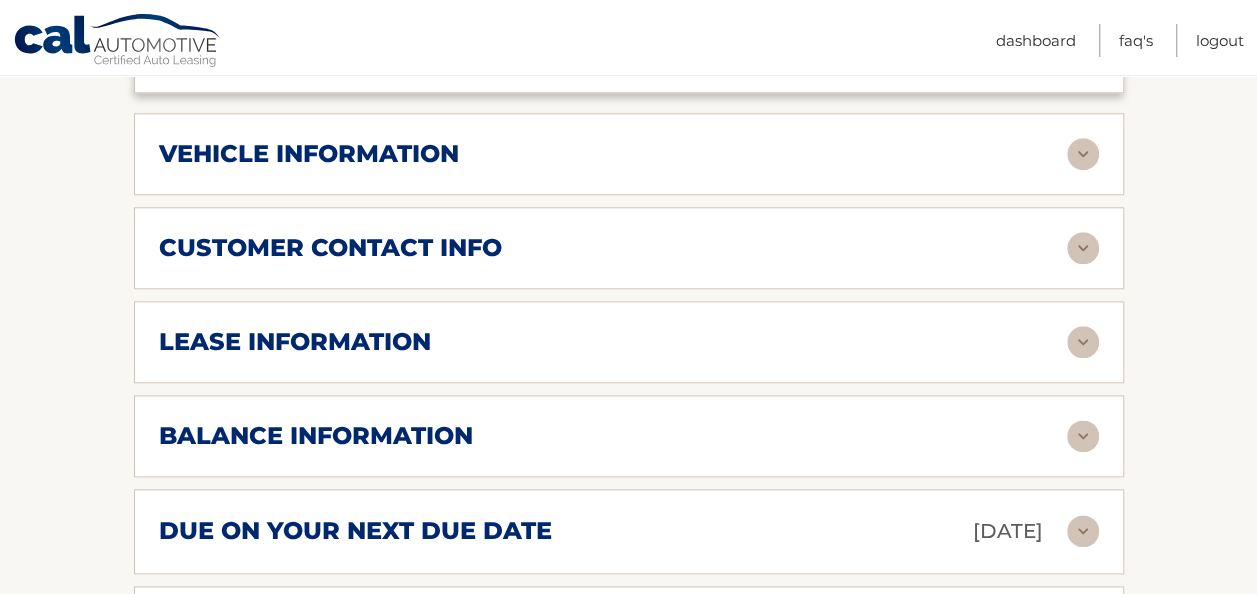 click at bounding box center (1083, 342) 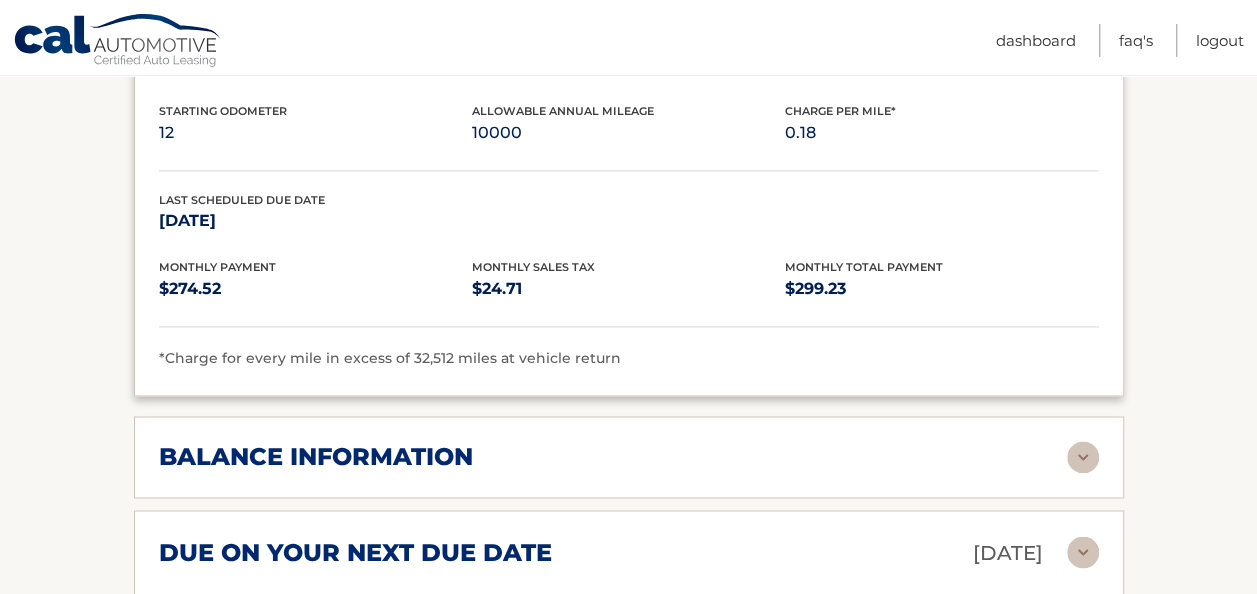scroll, scrollTop: 1400, scrollLeft: 0, axis: vertical 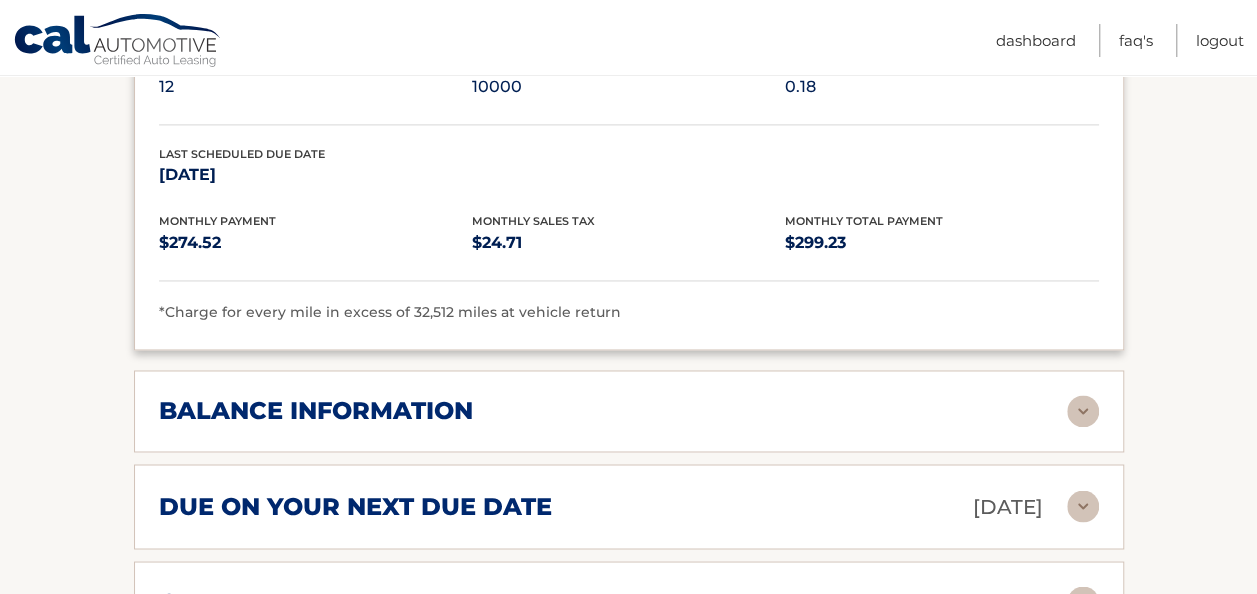 click at bounding box center (1083, 411) 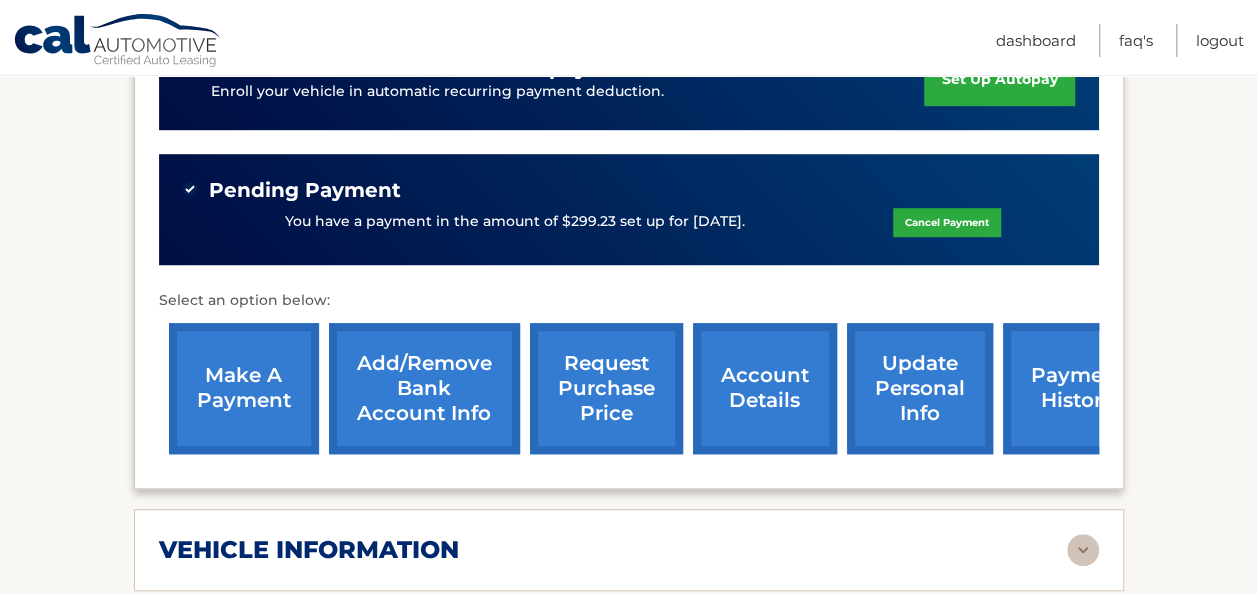 scroll, scrollTop: 600, scrollLeft: 0, axis: vertical 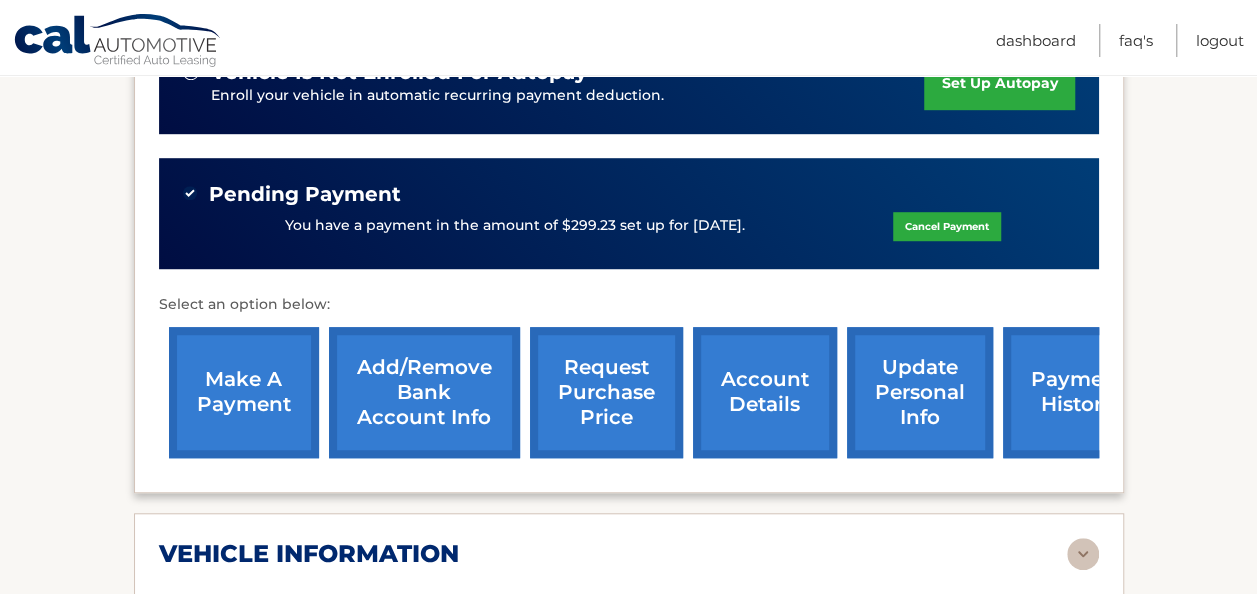 click on "request purchase price" at bounding box center [606, 392] 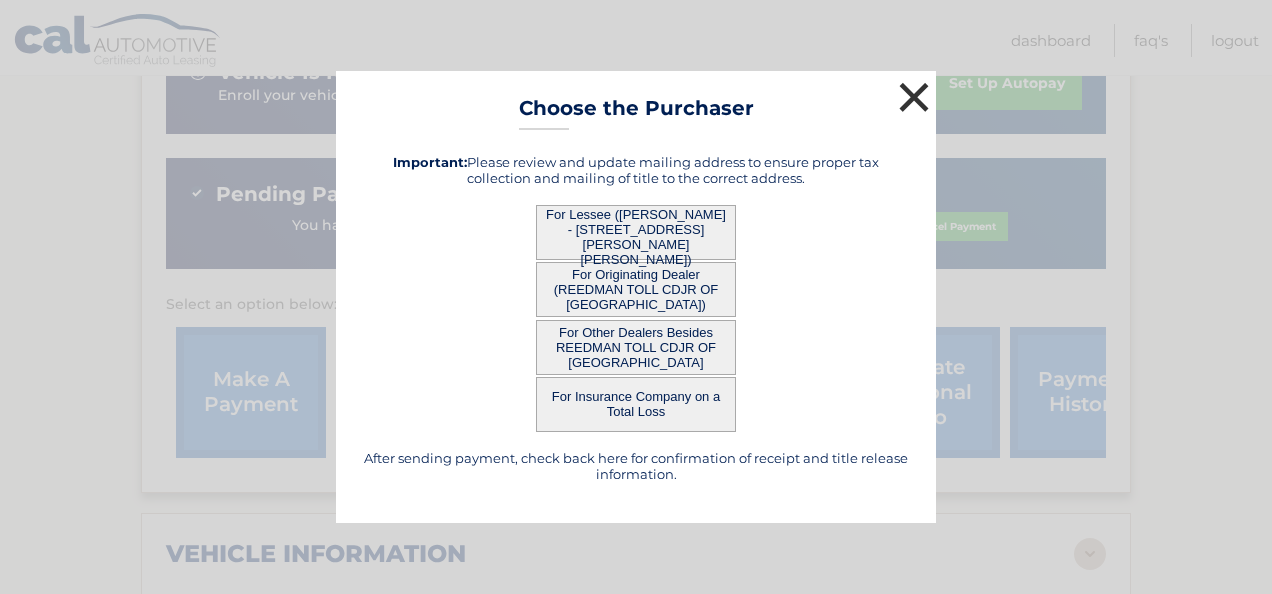 click on "×" at bounding box center (914, 97) 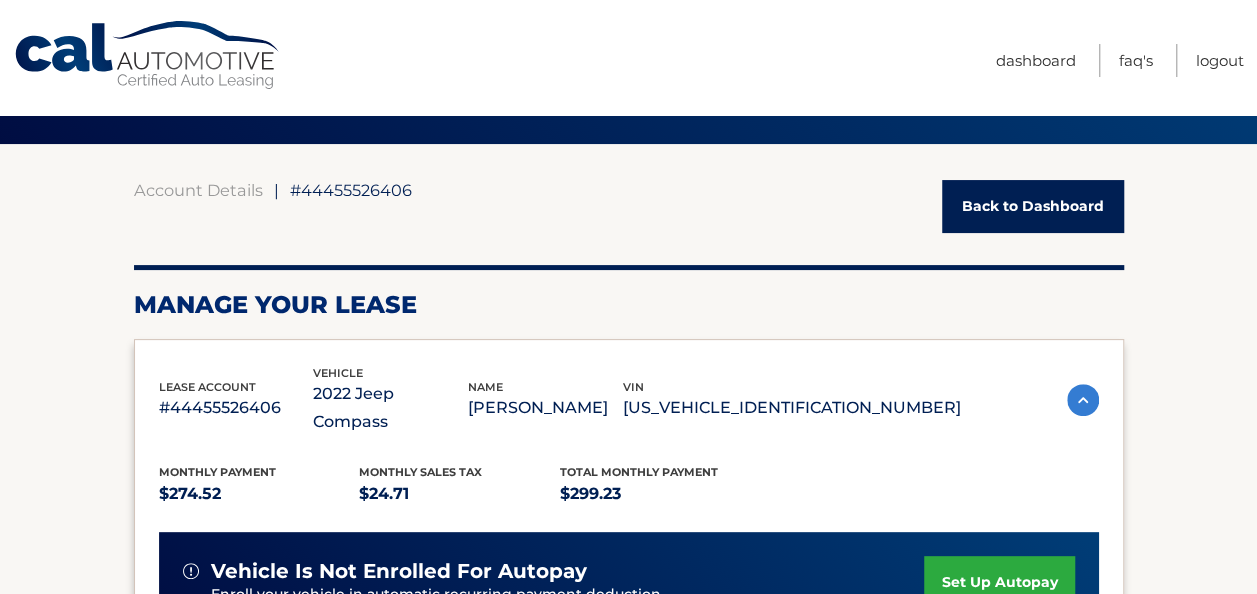 scroll, scrollTop: 0, scrollLeft: 0, axis: both 